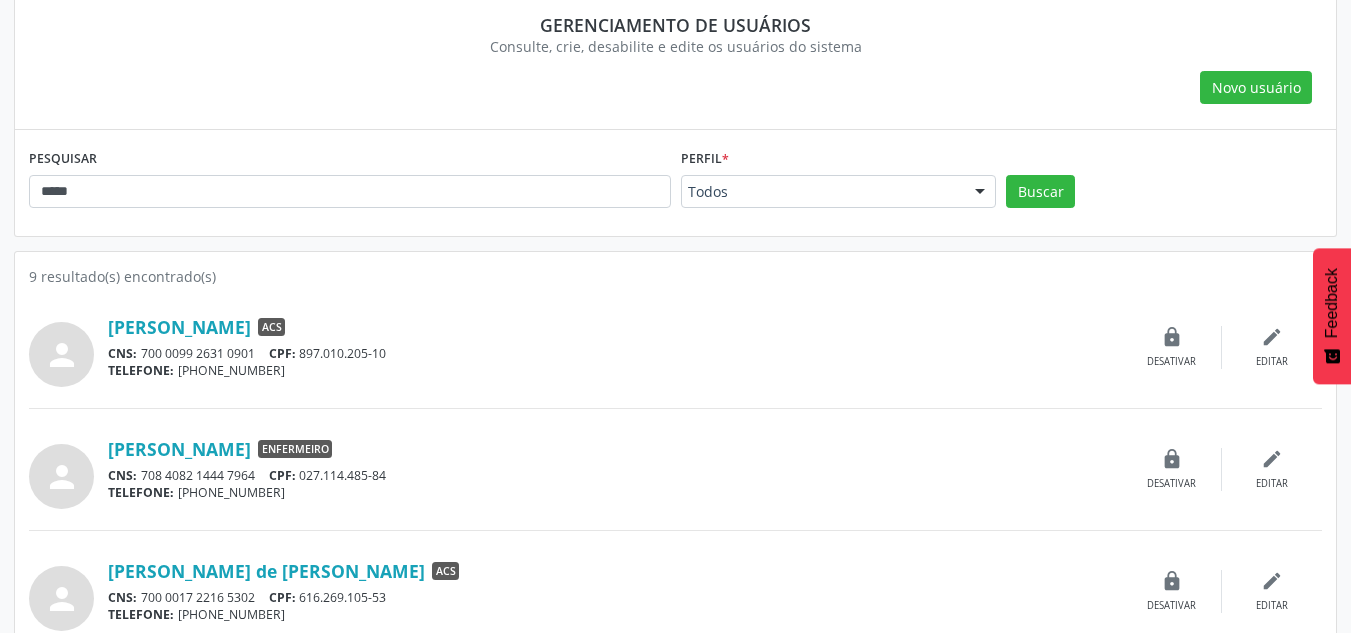 scroll, scrollTop: 0, scrollLeft: 0, axis: both 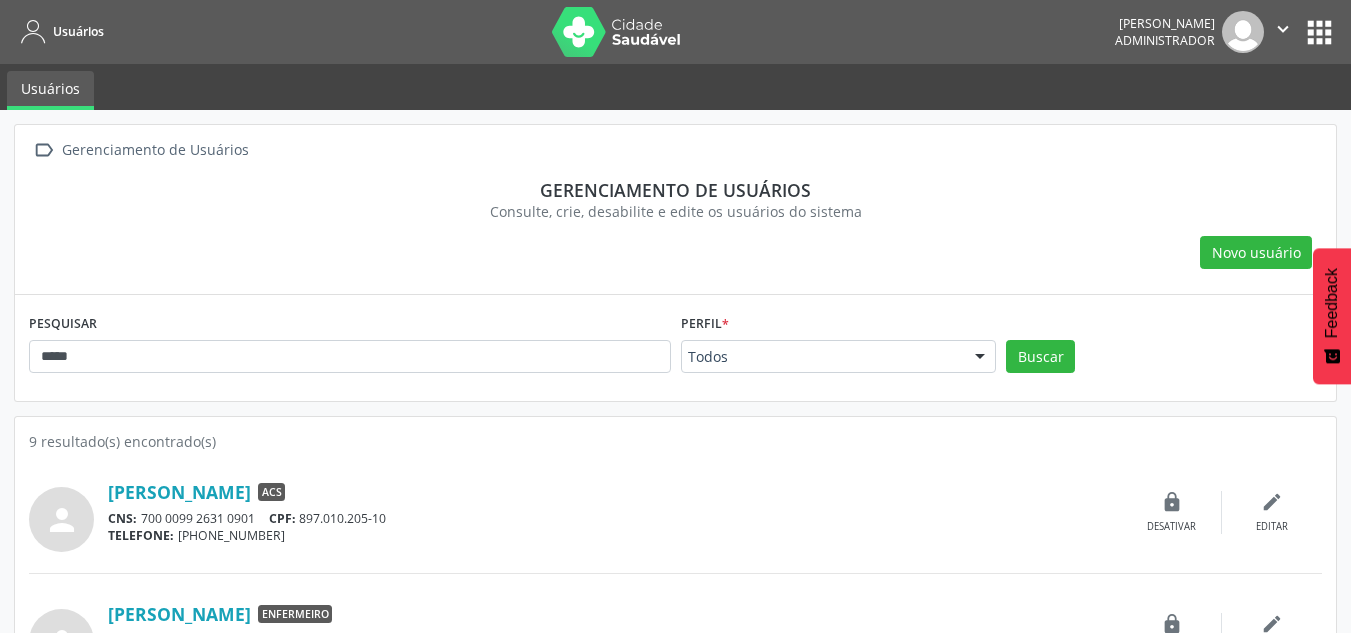 drag, startPoint x: 235, startPoint y: 374, endPoint x: 154, endPoint y: 370, distance: 81.09871 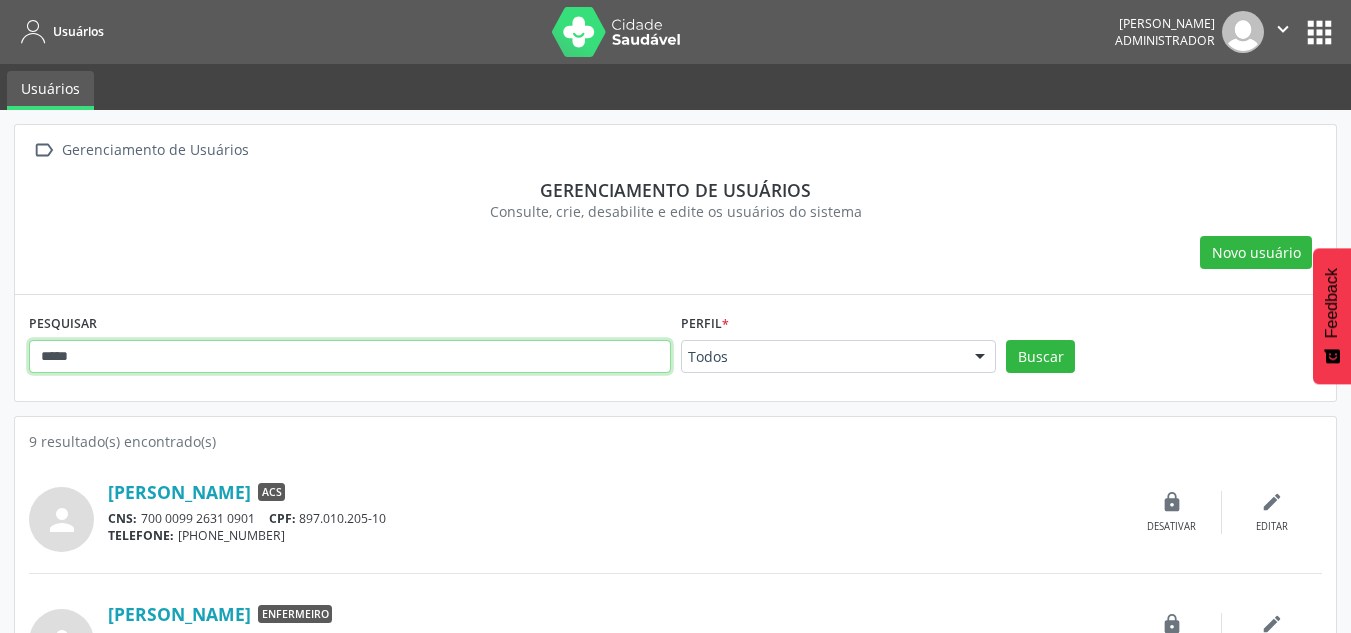 drag, startPoint x: 106, startPoint y: 359, endPoint x: -47, endPoint y: 349, distance: 153.32645 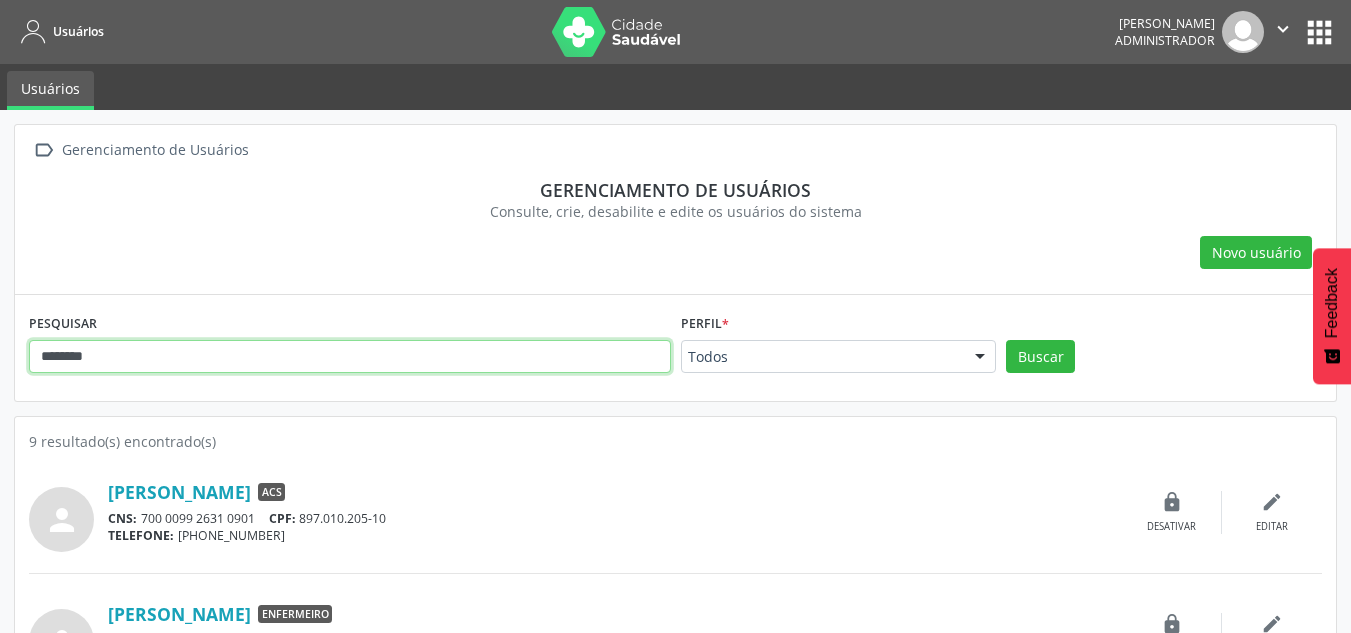 click on "Buscar" at bounding box center (1040, 357) 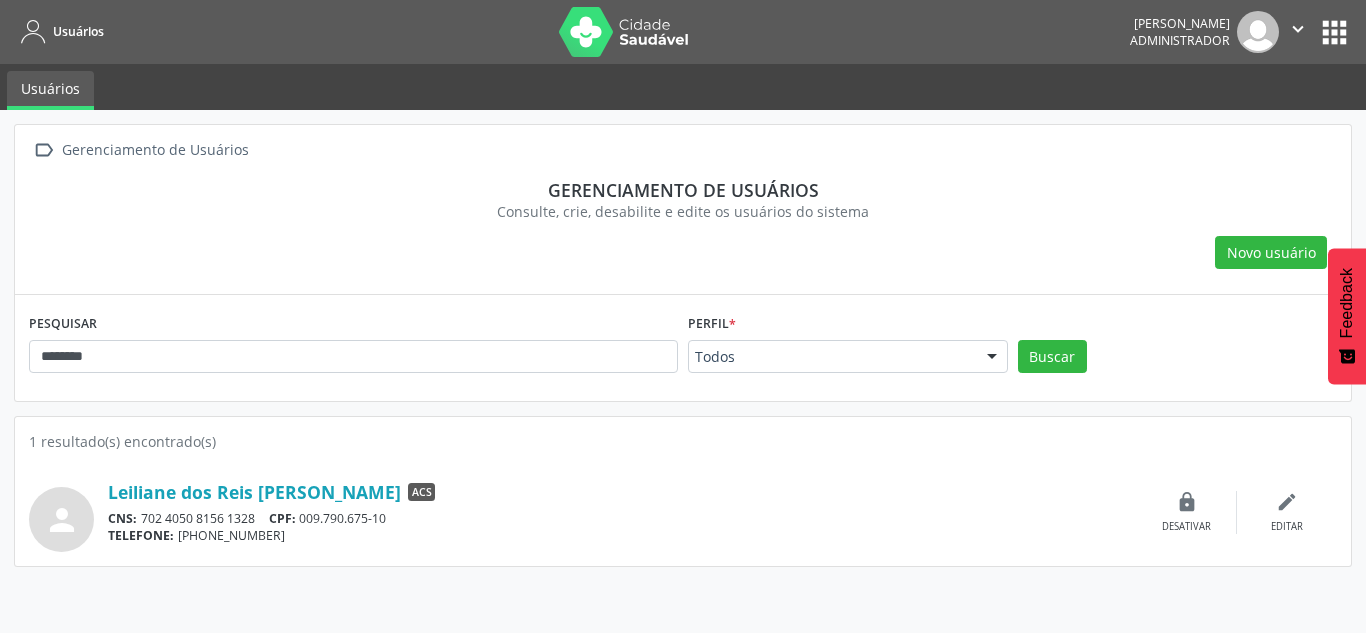 drag, startPoint x: 103, startPoint y: 487, endPoint x: 385, endPoint y: 472, distance: 282.39865 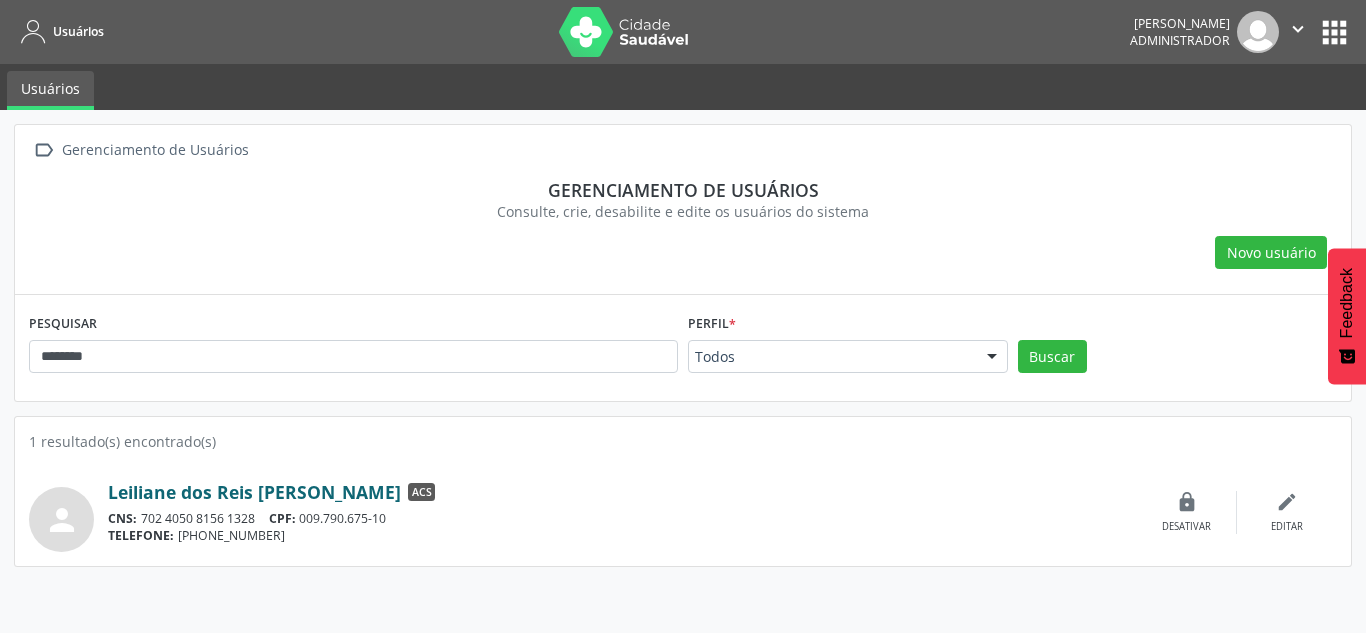 drag, startPoint x: 259, startPoint y: 480, endPoint x: 224, endPoint y: 501, distance: 40.81666 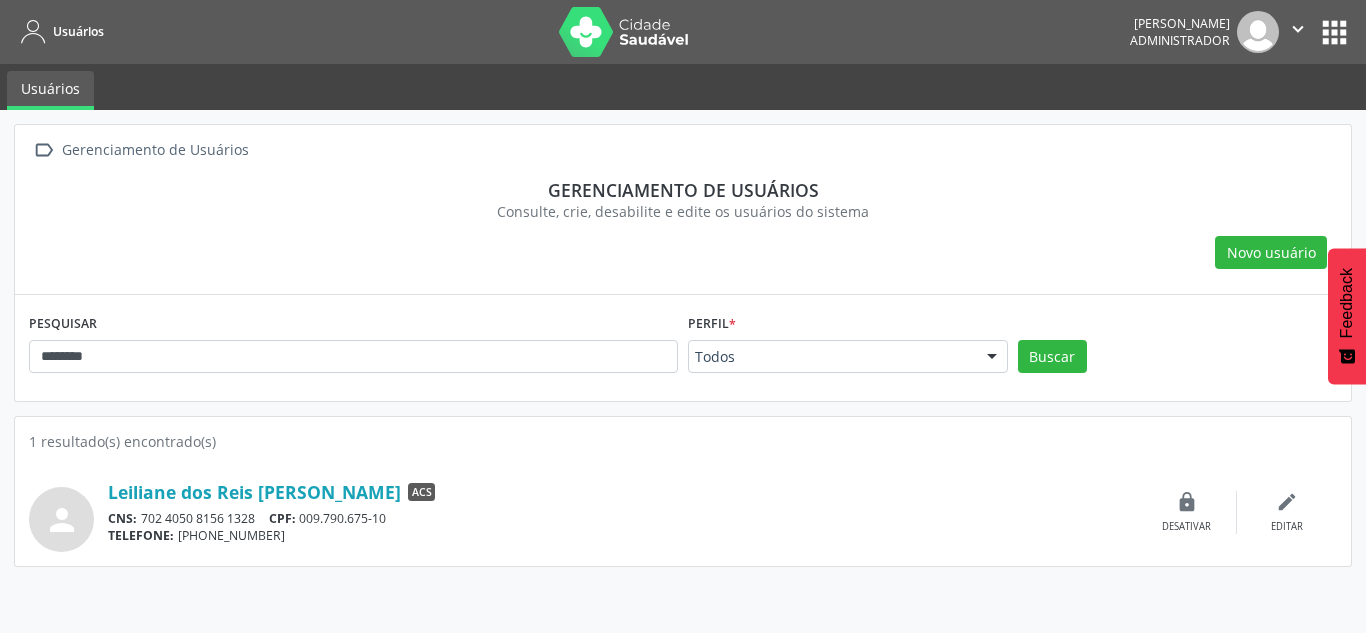 drag, startPoint x: 224, startPoint y: 501, endPoint x: 170, endPoint y: 417, distance: 99.8599 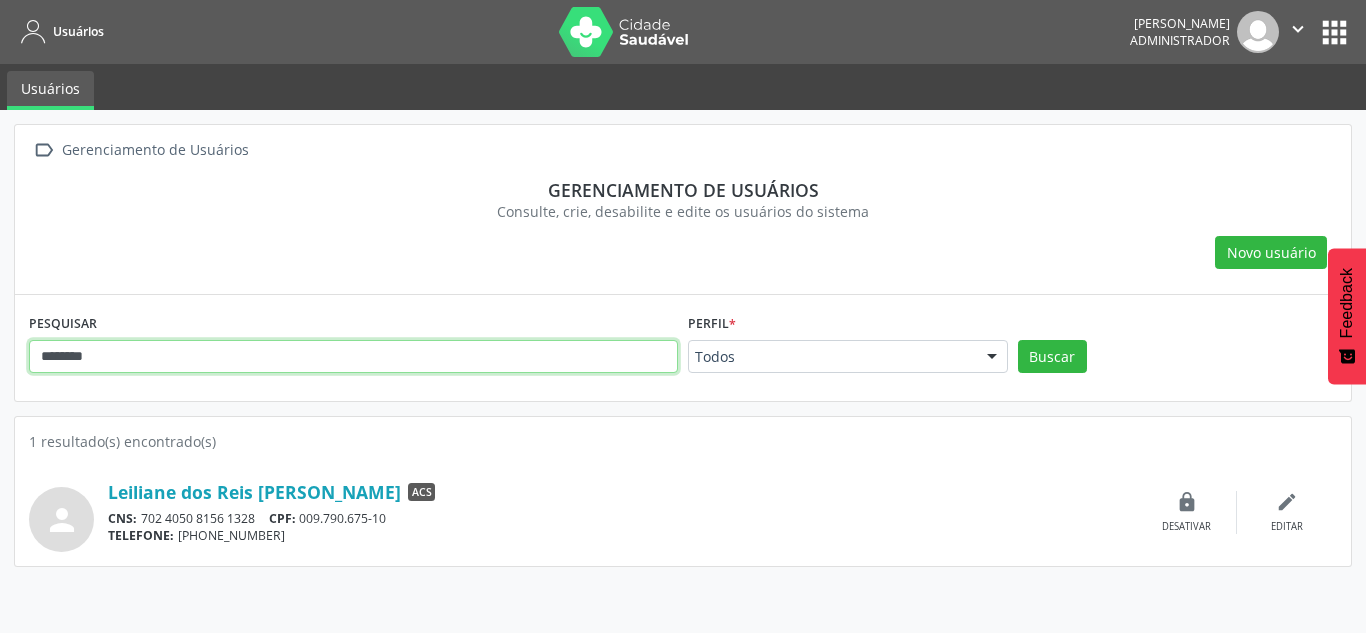 drag, startPoint x: 69, startPoint y: 345, endPoint x: 0, endPoint y: 357, distance: 70.035706 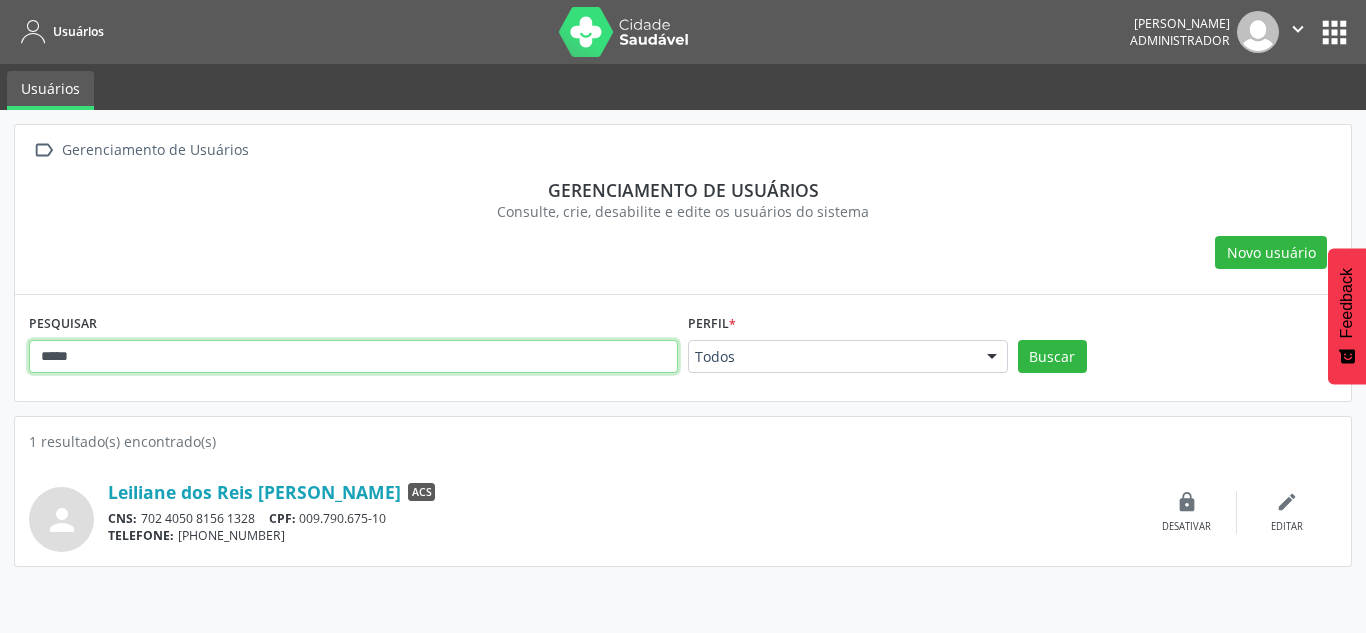 type on "*****" 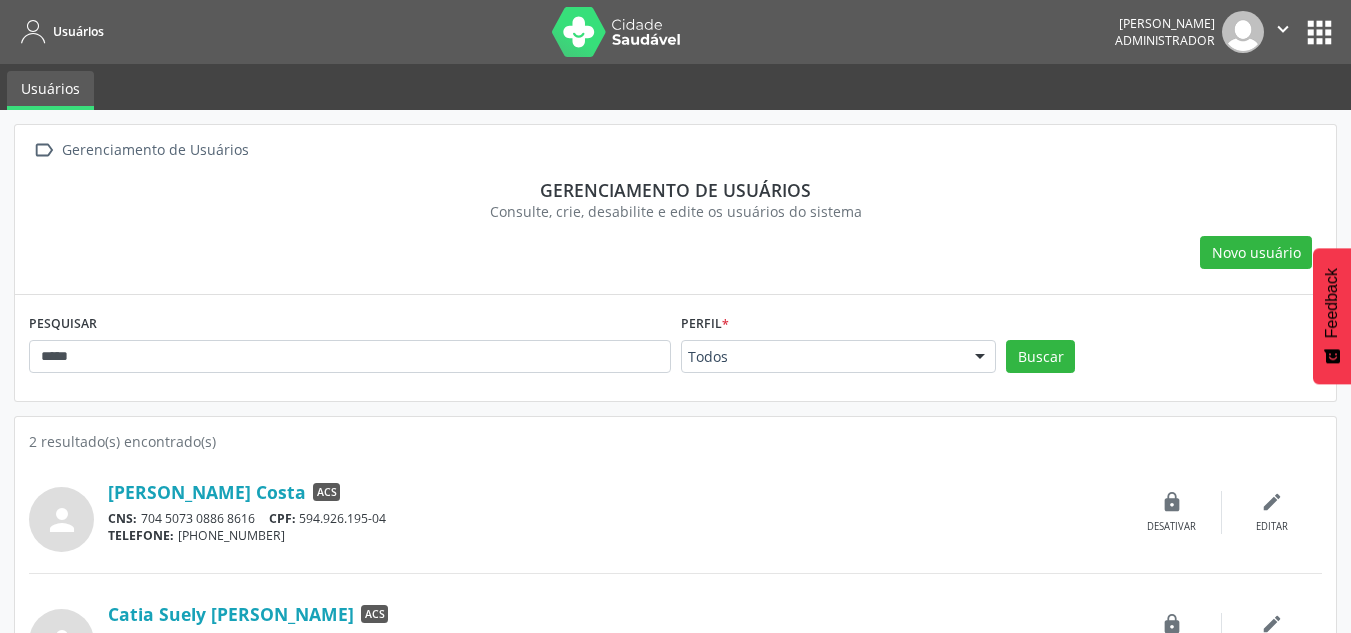 scroll, scrollTop: 70, scrollLeft: 0, axis: vertical 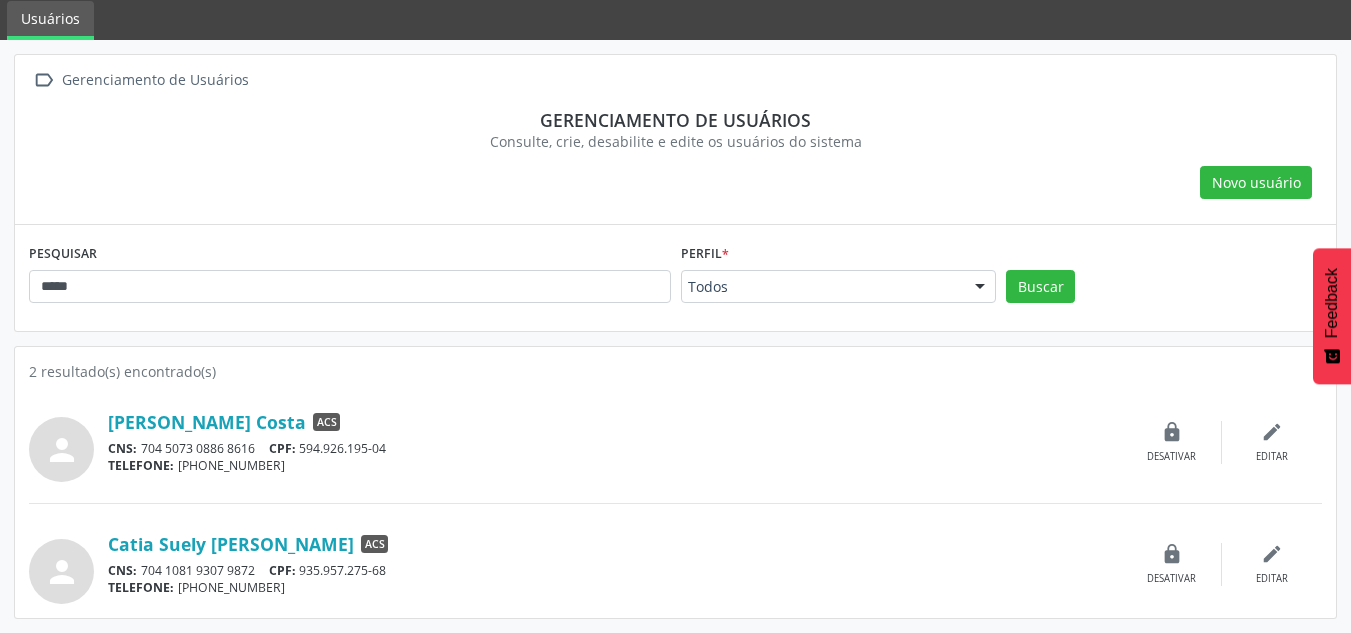 drag, startPoint x: 282, startPoint y: 542, endPoint x: 559, endPoint y: 376, distance: 322.9319 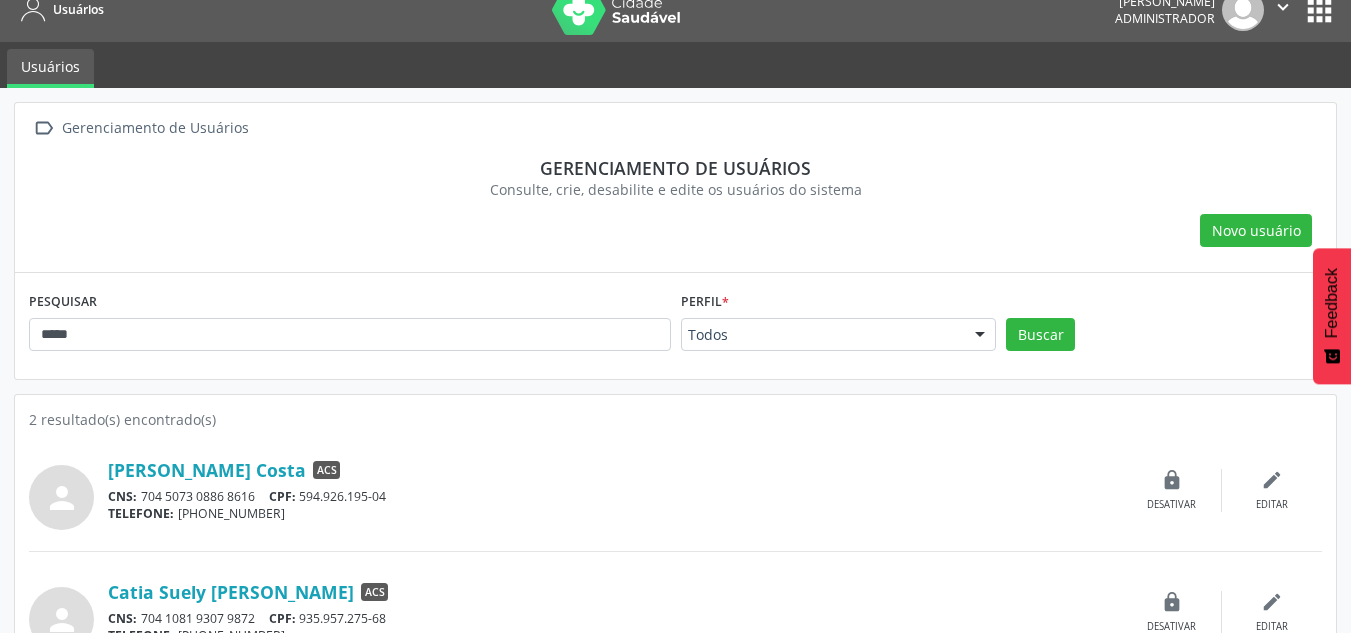 scroll, scrollTop: 0, scrollLeft: 0, axis: both 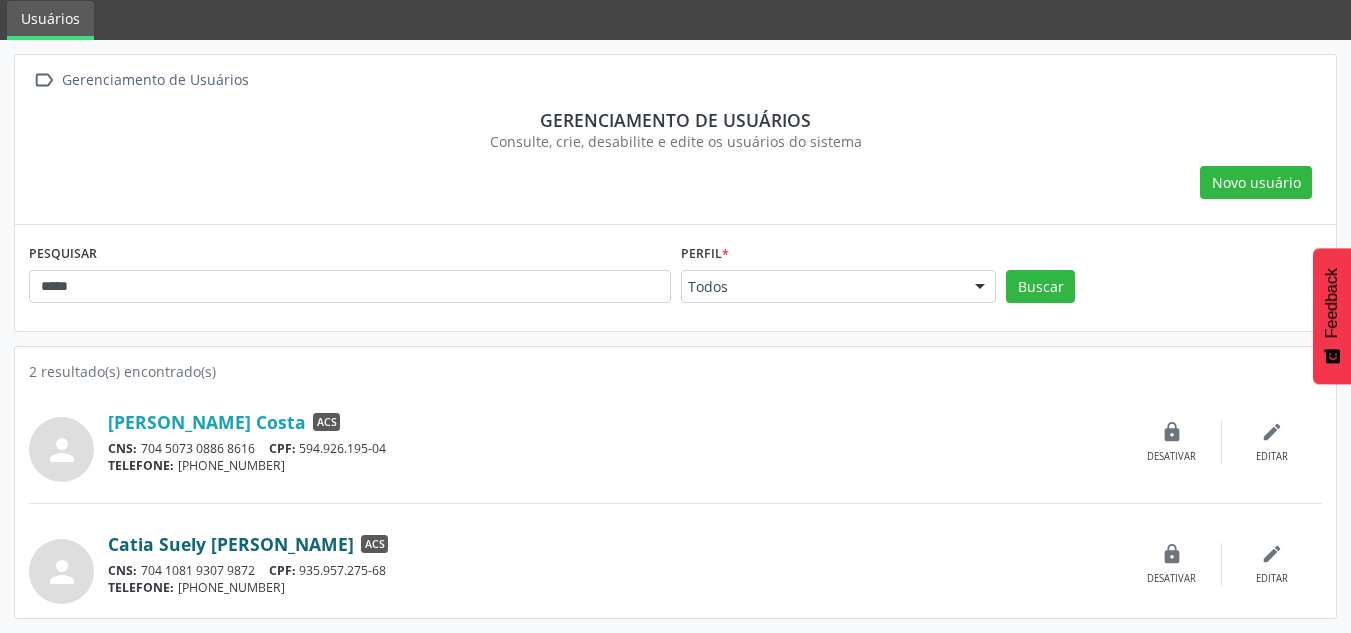 drag, startPoint x: 232, startPoint y: 525, endPoint x: 226, endPoint y: 544, distance: 19.924858 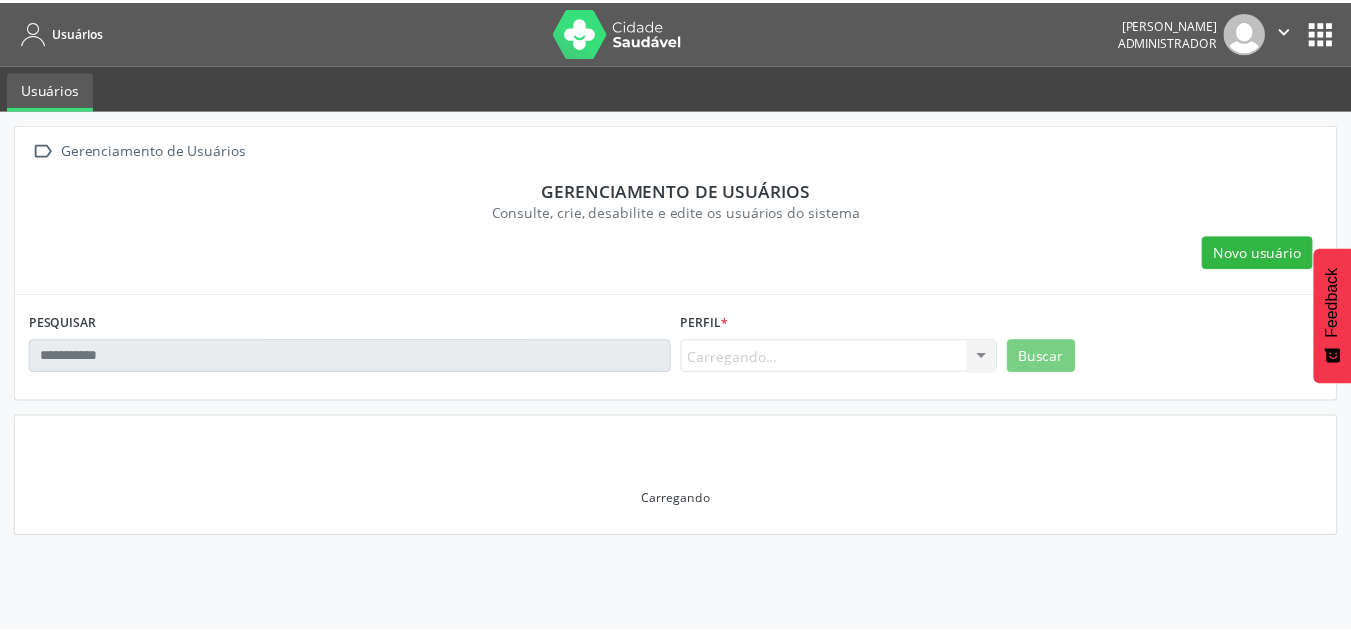 scroll, scrollTop: 0, scrollLeft: 0, axis: both 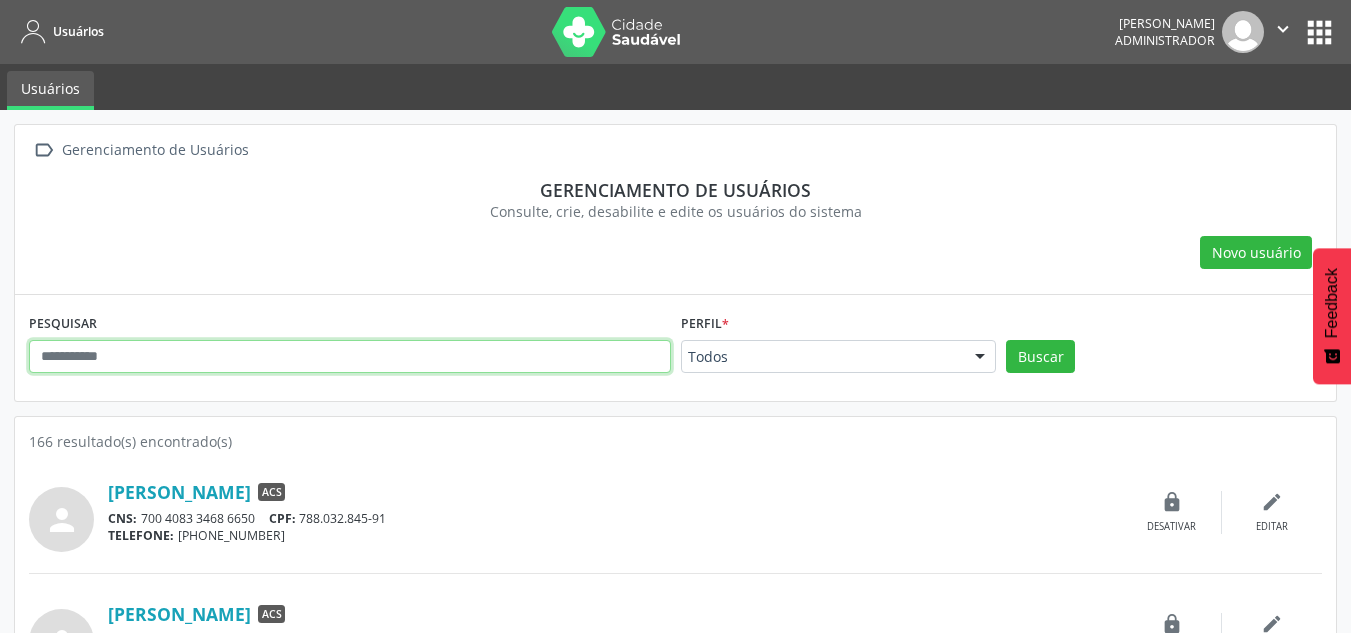click at bounding box center (350, 357) 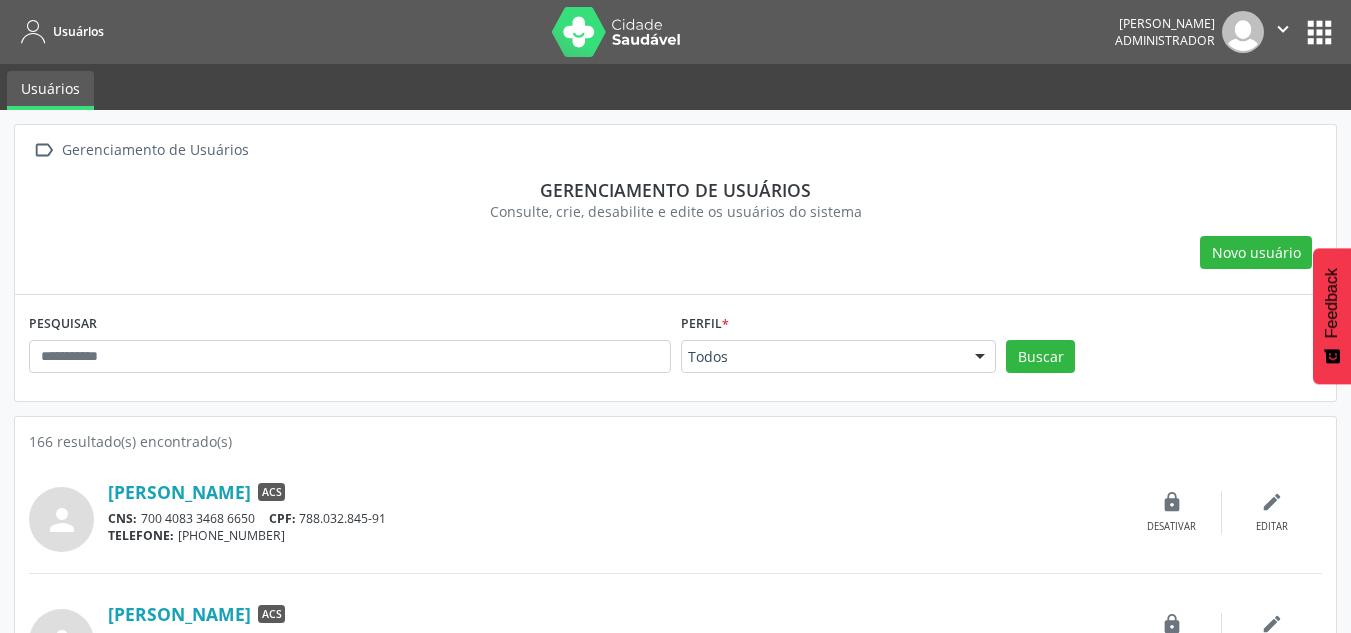 click at bounding box center [617, 32] 